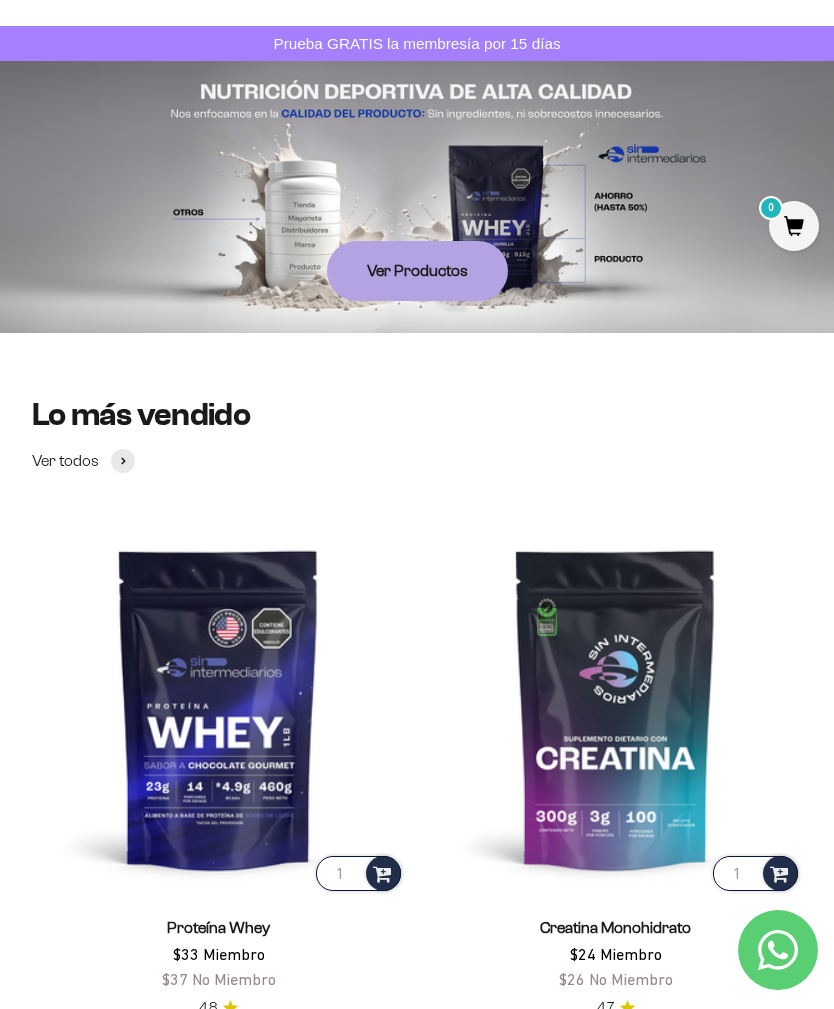 scroll, scrollTop: 0, scrollLeft: 0, axis: both 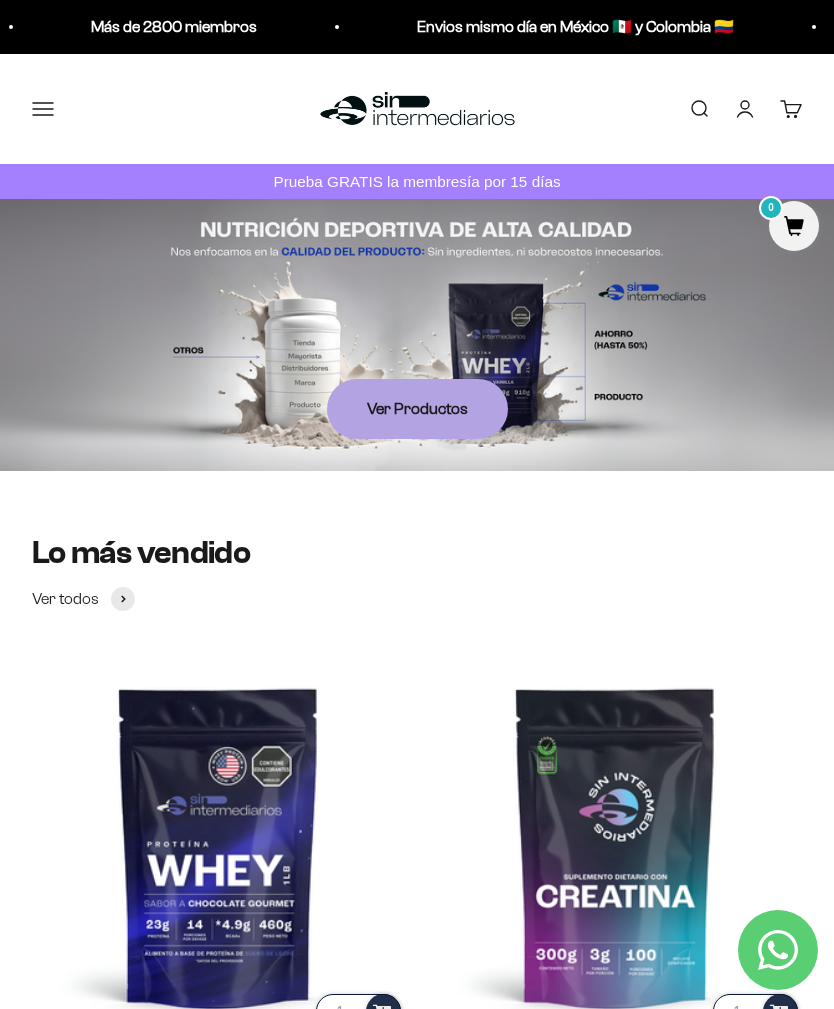 click on "Menú" at bounding box center [43, 109] 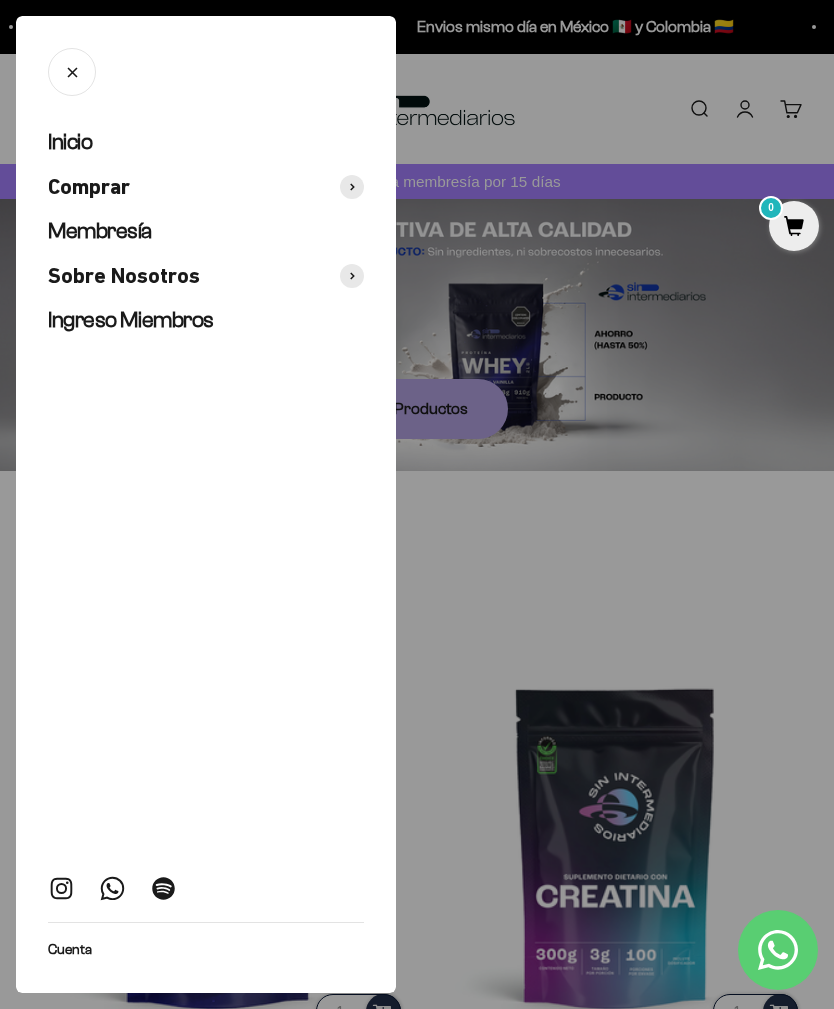 click on "Comprar" at bounding box center [89, 187] 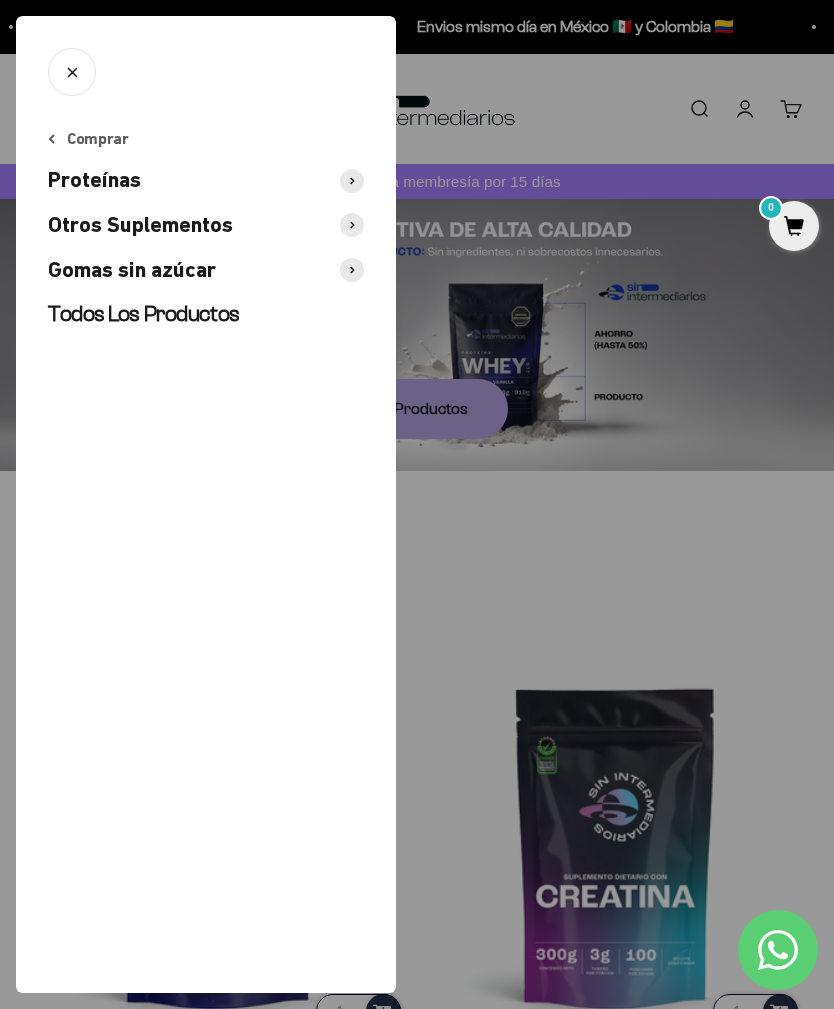 click on "Otros Suplementos" at bounding box center (140, 225) 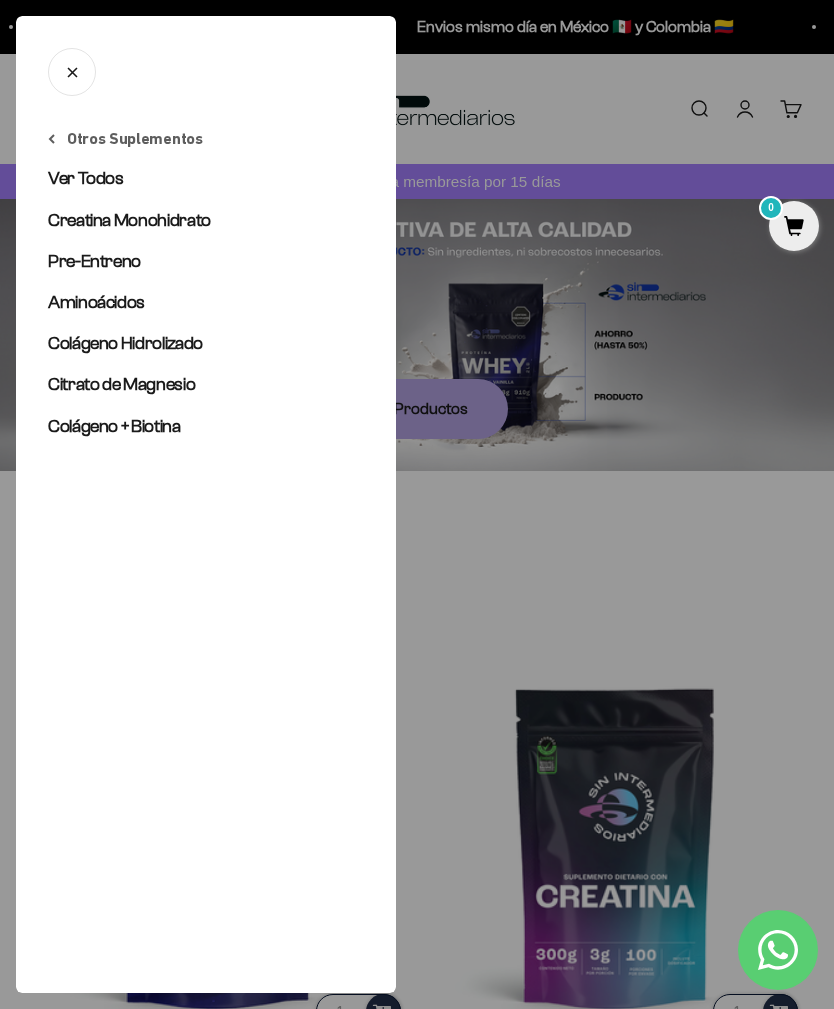 click on "Creatina Monohidrato" at bounding box center [129, 220] 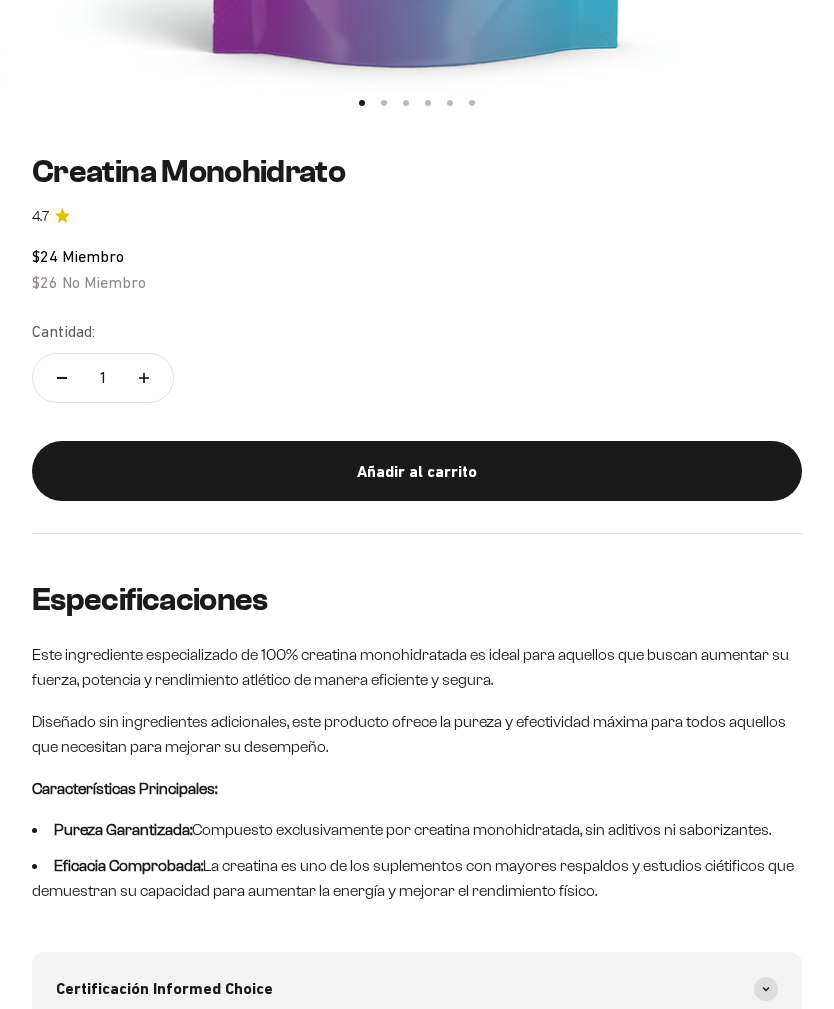 scroll, scrollTop: 934, scrollLeft: 0, axis: vertical 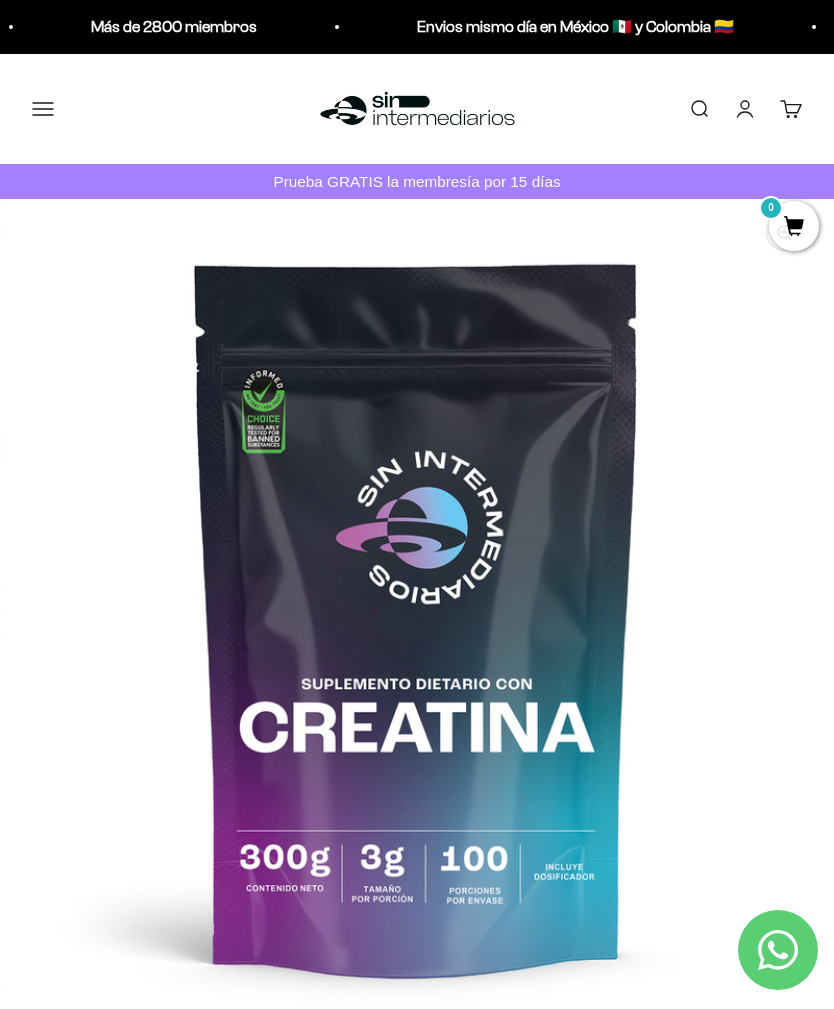 click on "Menú" at bounding box center (43, 109) 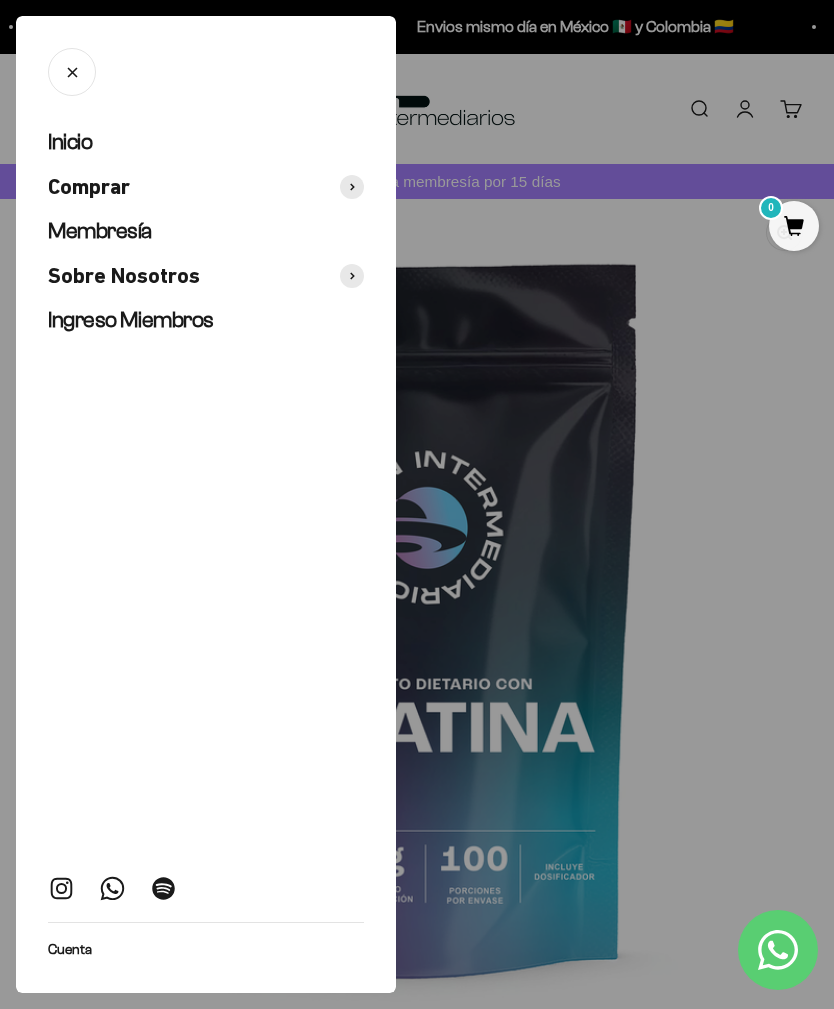 click on "Comprar" at bounding box center [89, 187] 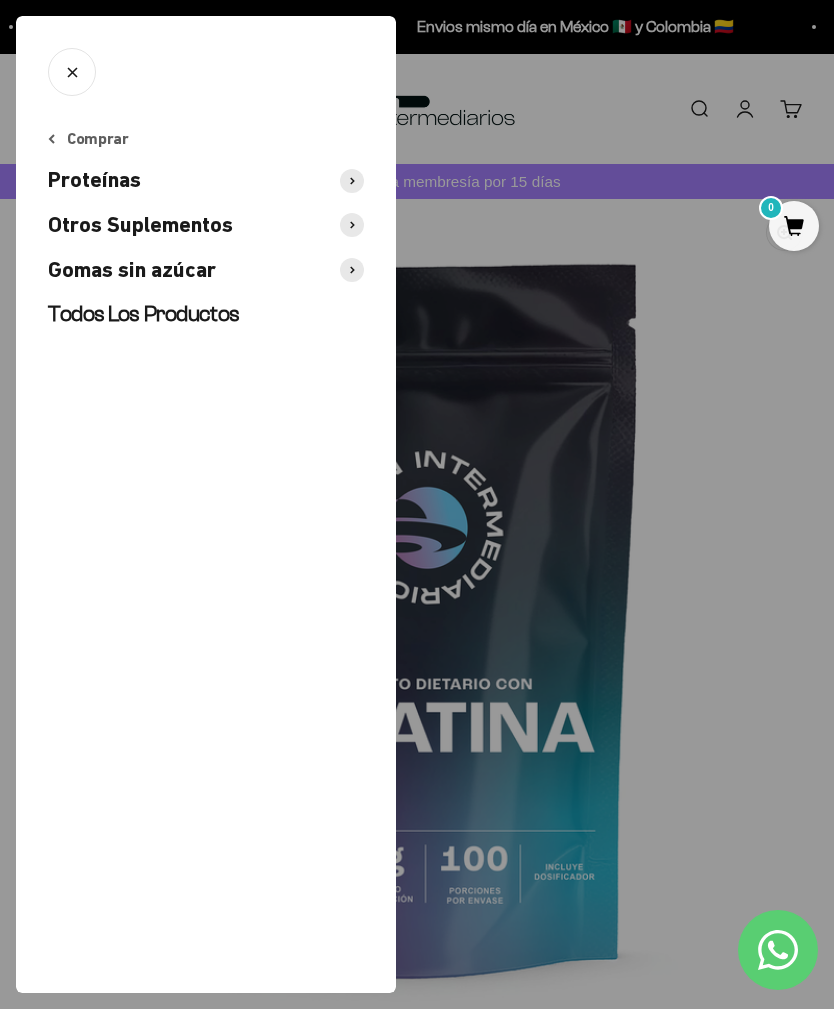 click on "Otros Suplementos" at bounding box center [140, 225] 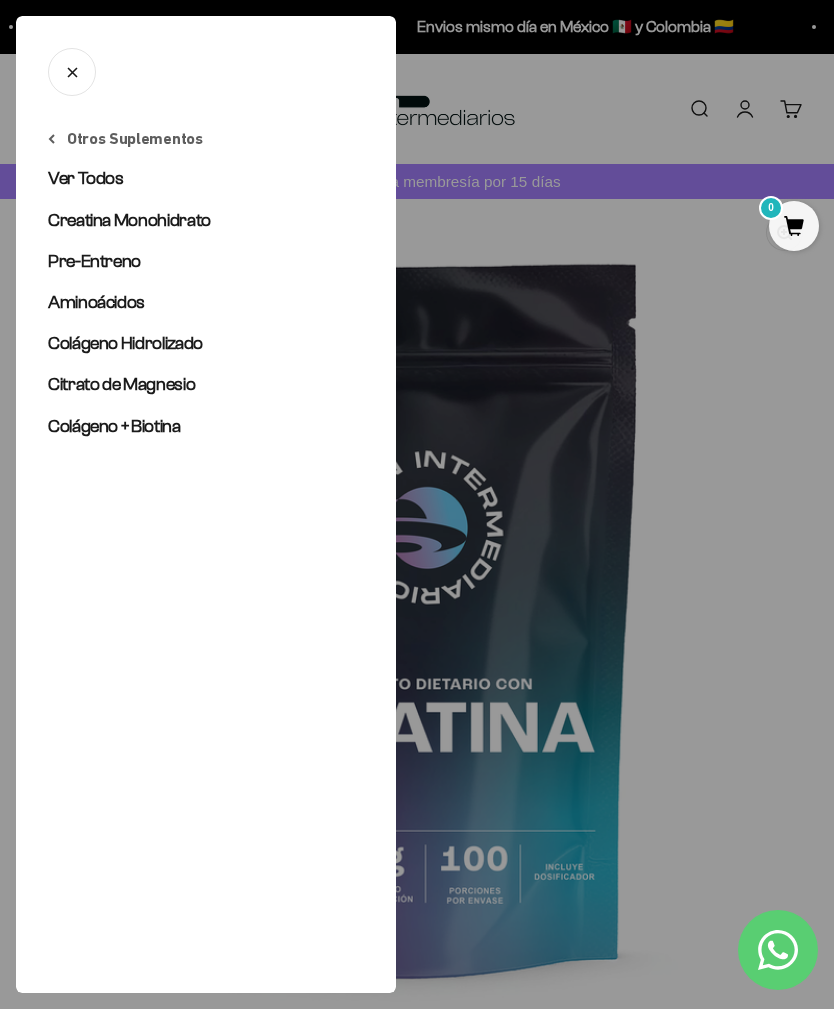 click on "Colágeno Hidrolizado" at bounding box center [125, 343] 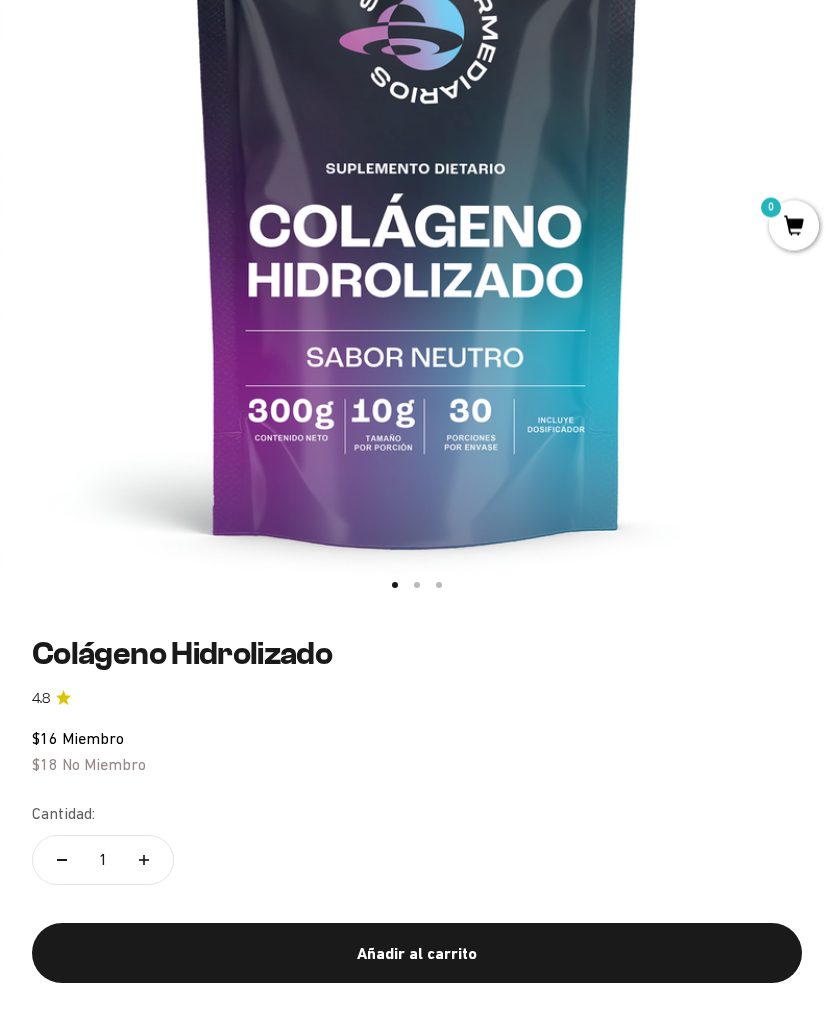 scroll, scrollTop: 430, scrollLeft: 0, axis: vertical 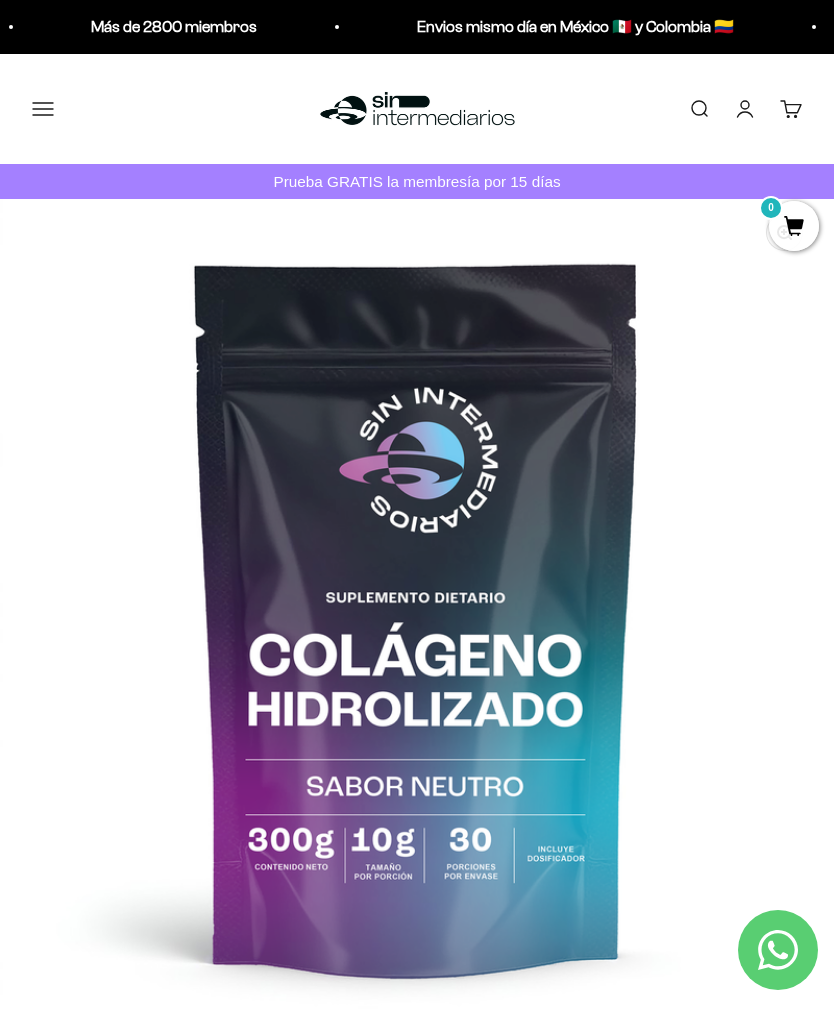 click on "Menú" at bounding box center [43, 109] 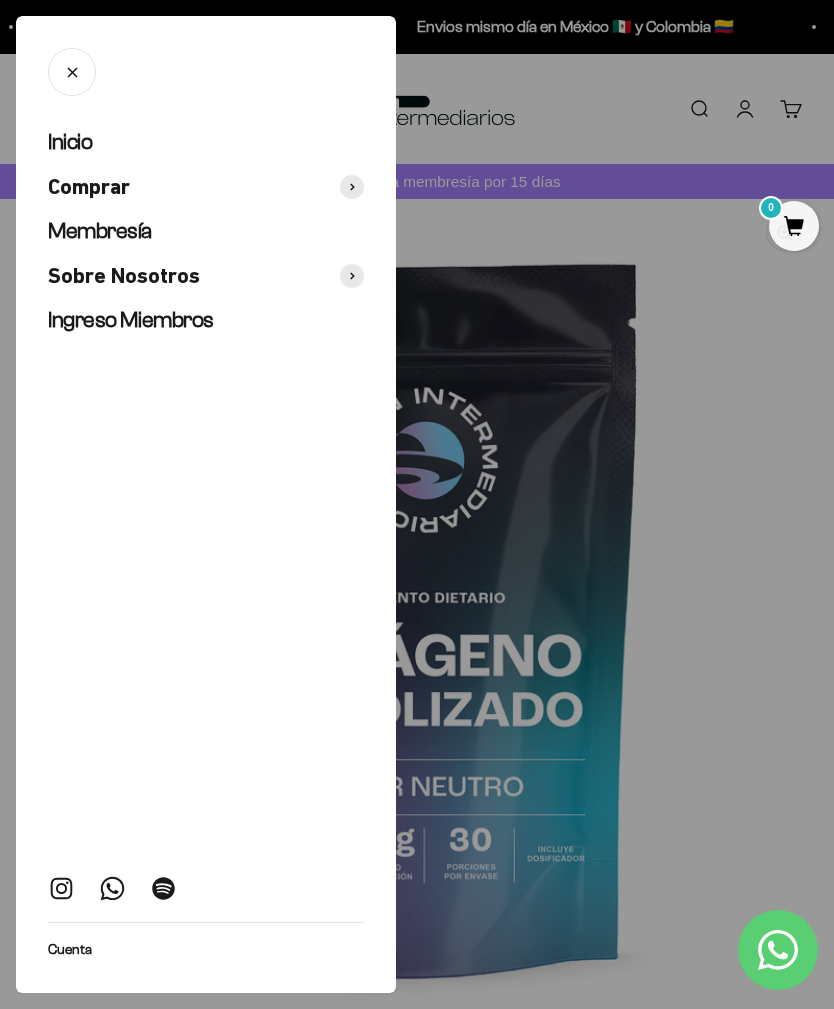 click on "Comprar" at bounding box center [89, 187] 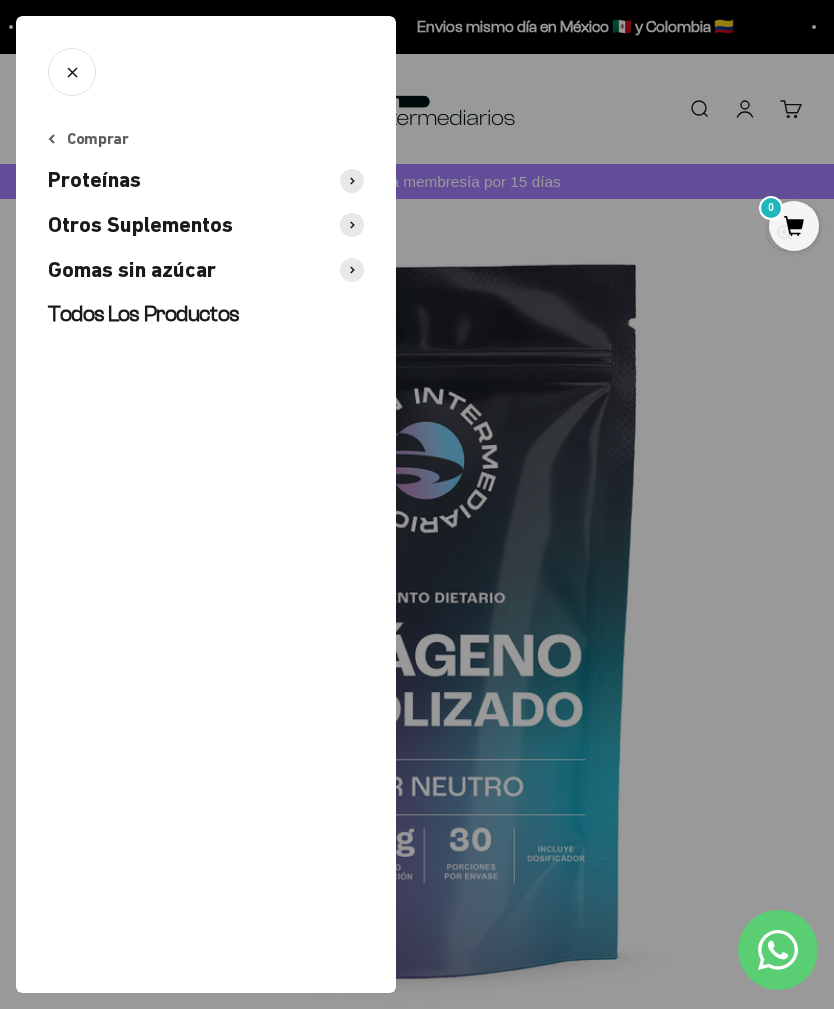 click on "Proteínas" at bounding box center [94, 180] 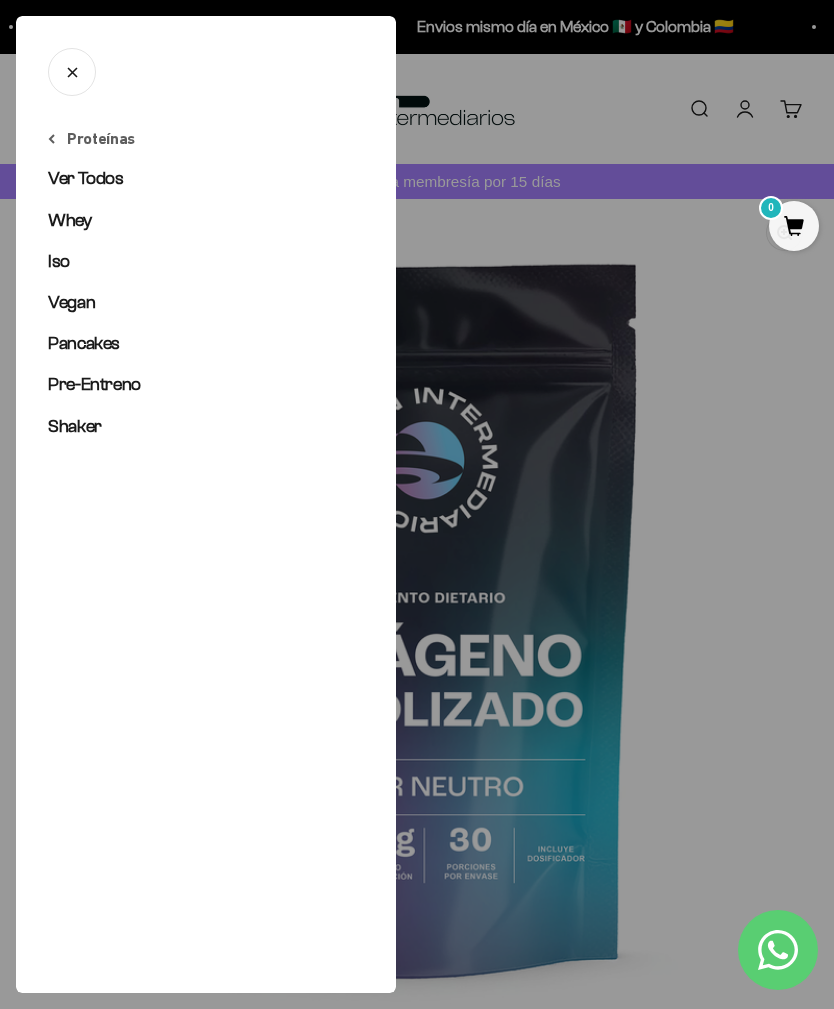 click on "Whey" at bounding box center [70, 220] 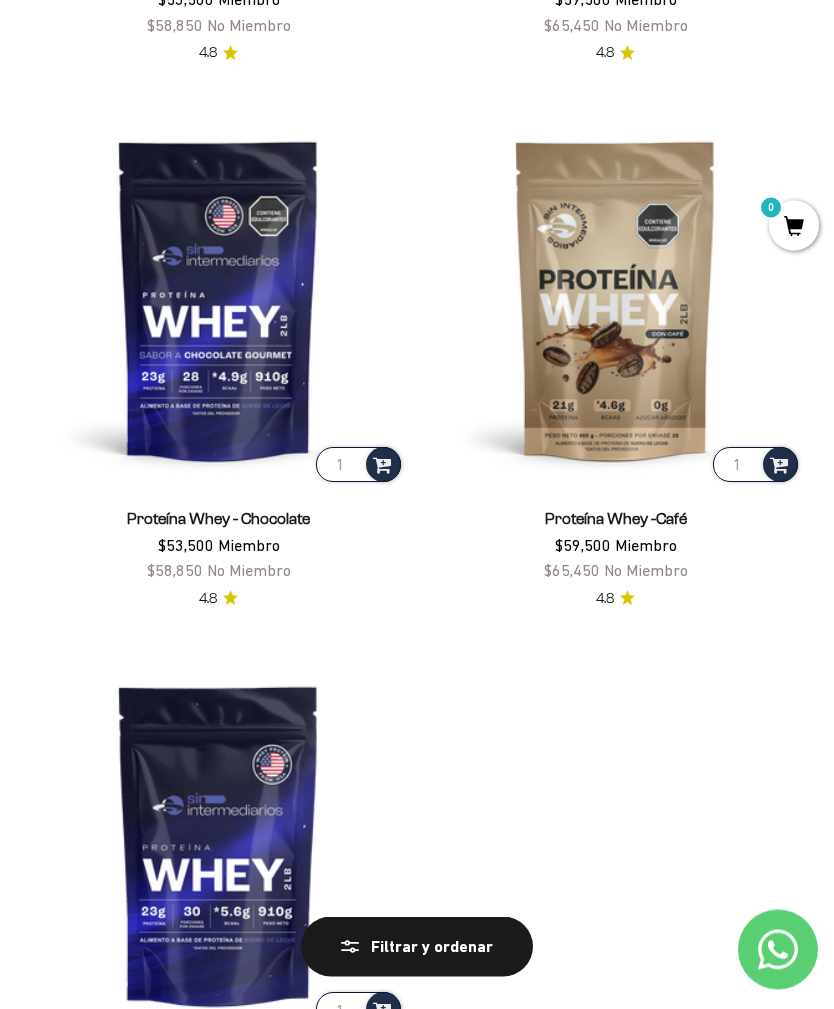 scroll, scrollTop: 729, scrollLeft: 0, axis: vertical 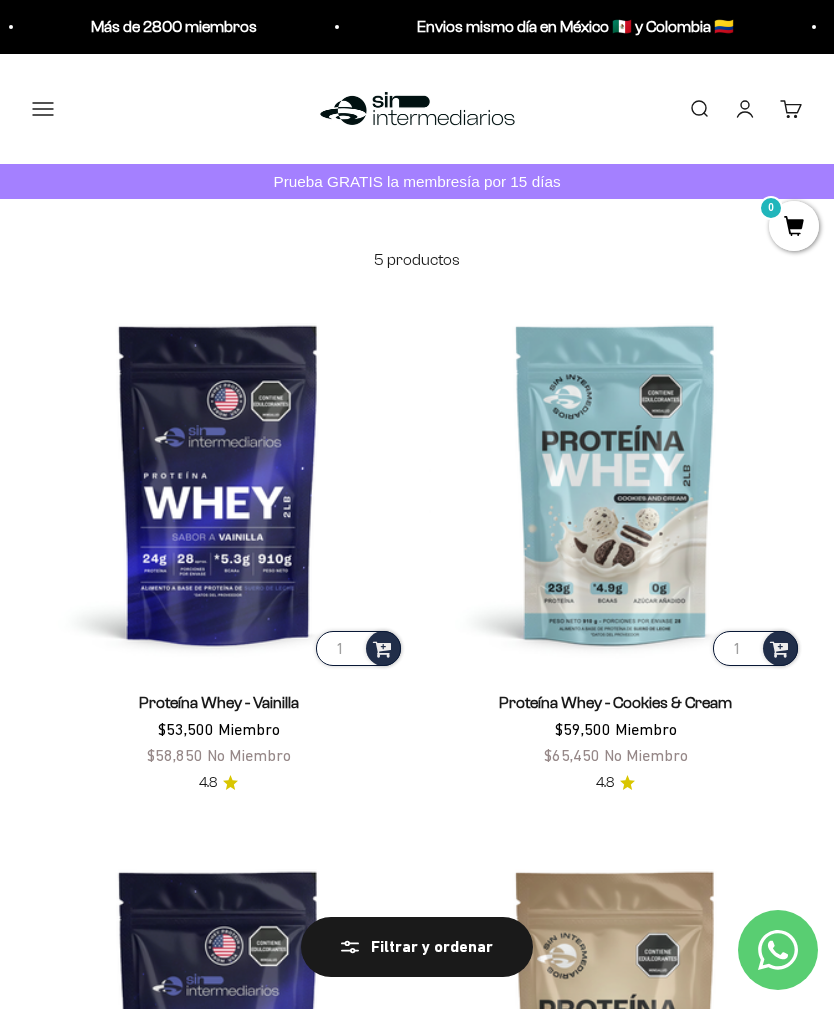 click on "Menú" at bounding box center [43, 109] 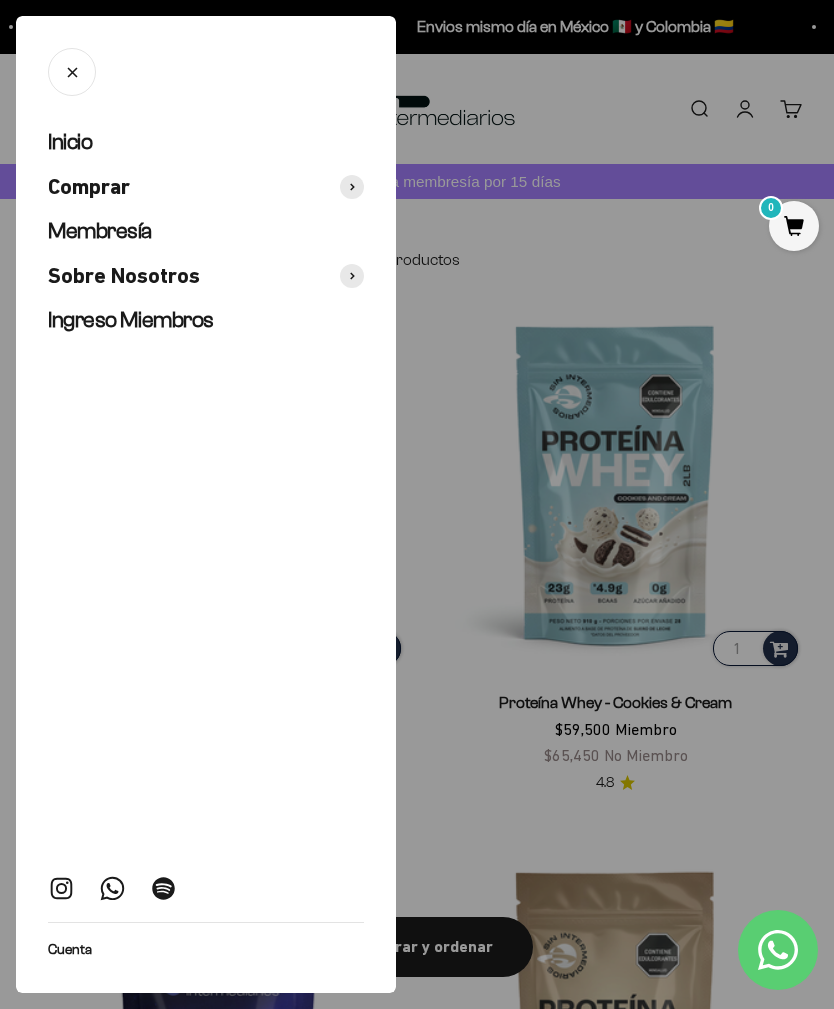 click on "Comprar" at bounding box center [89, 187] 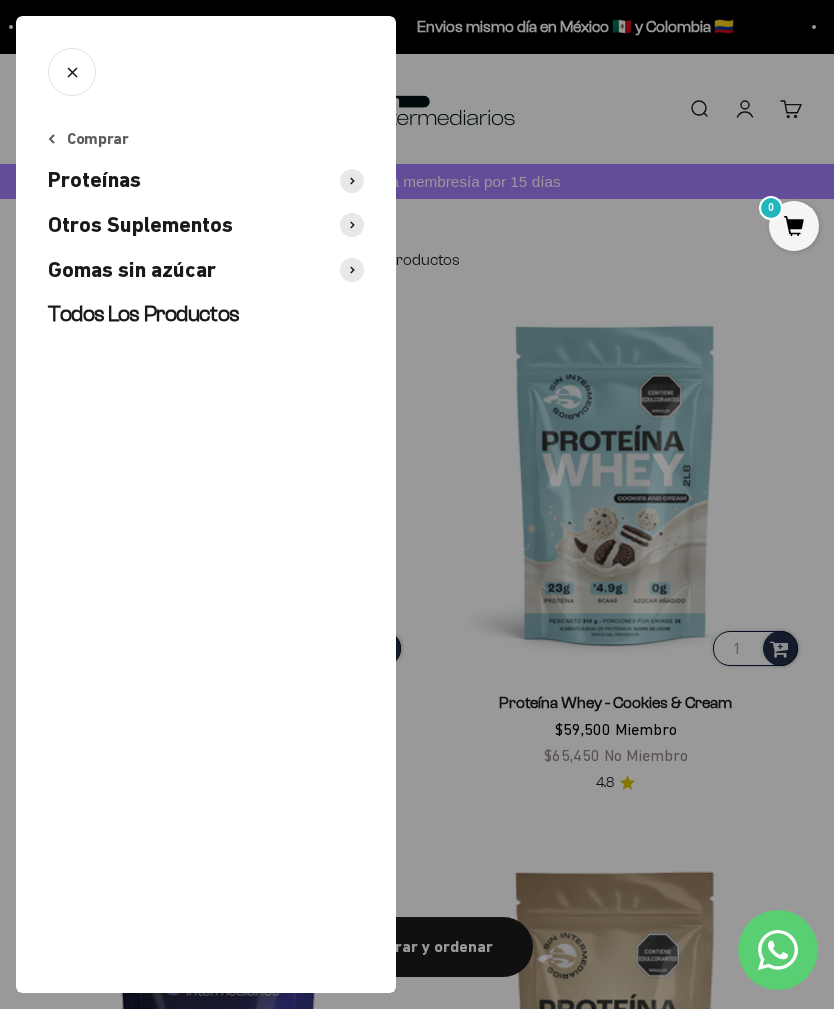 click on "Gomas sin azúcar" at bounding box center (132, 270) 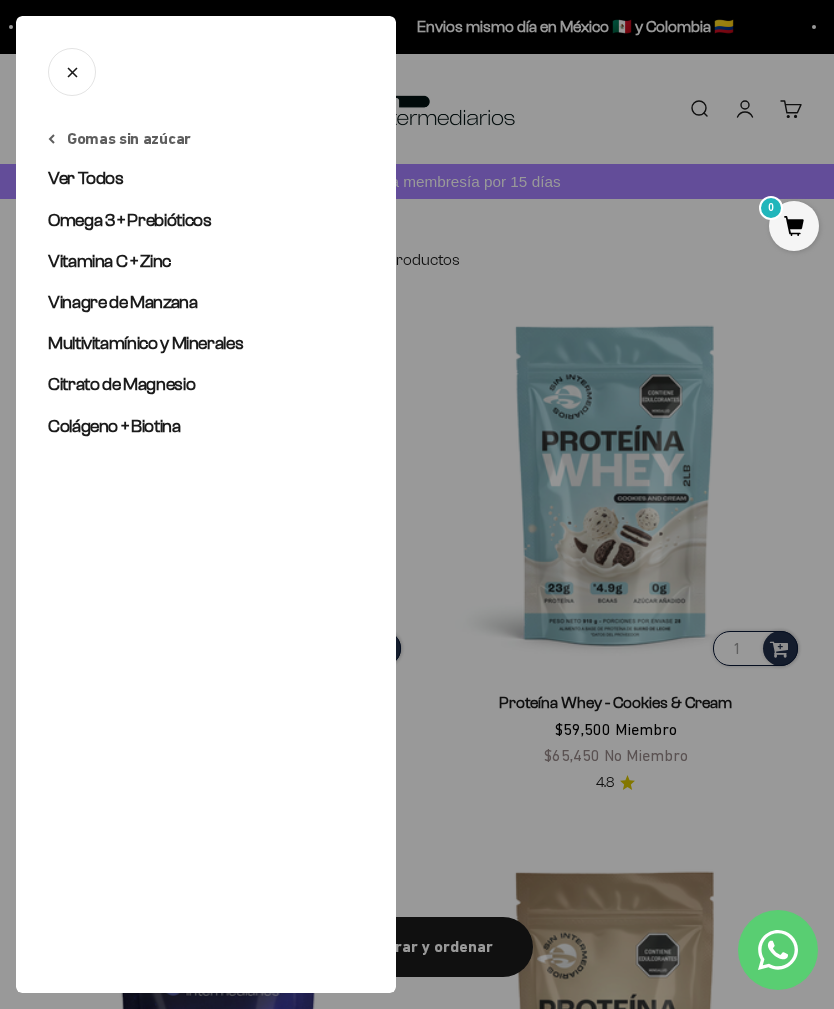 click on "Gomas sin azúcar" at bounding box center (119, 139) 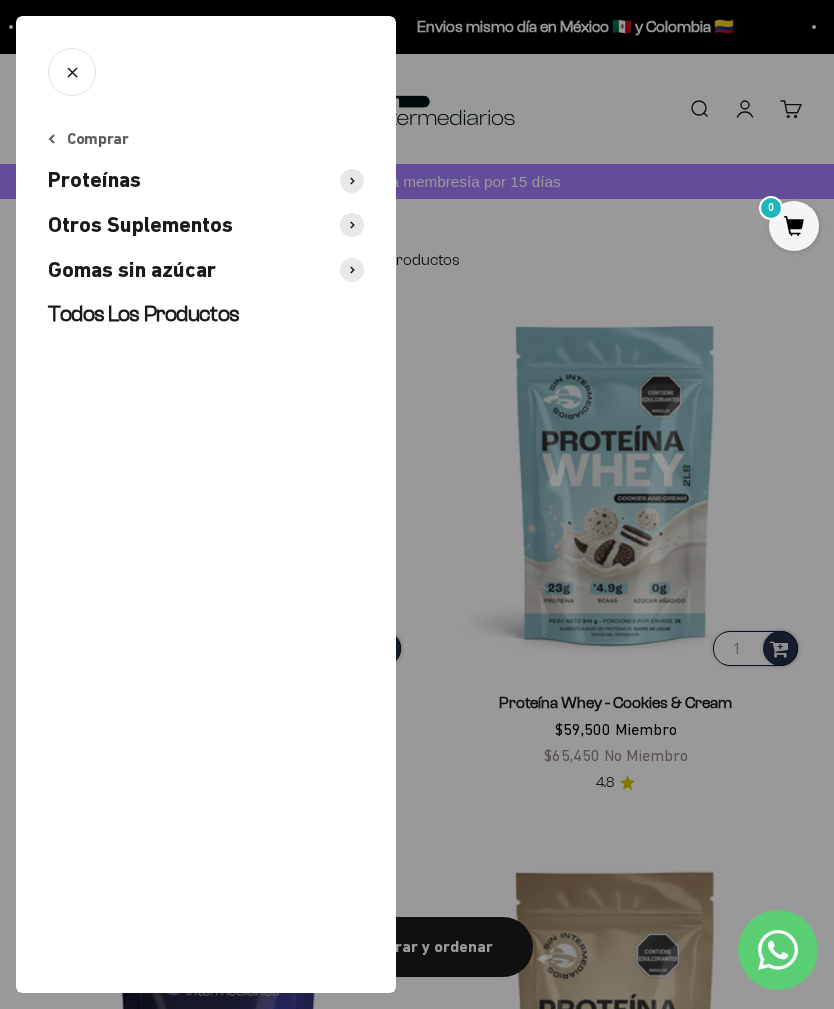 click on "Otros Suplementos" at bounding box center (140, 225) 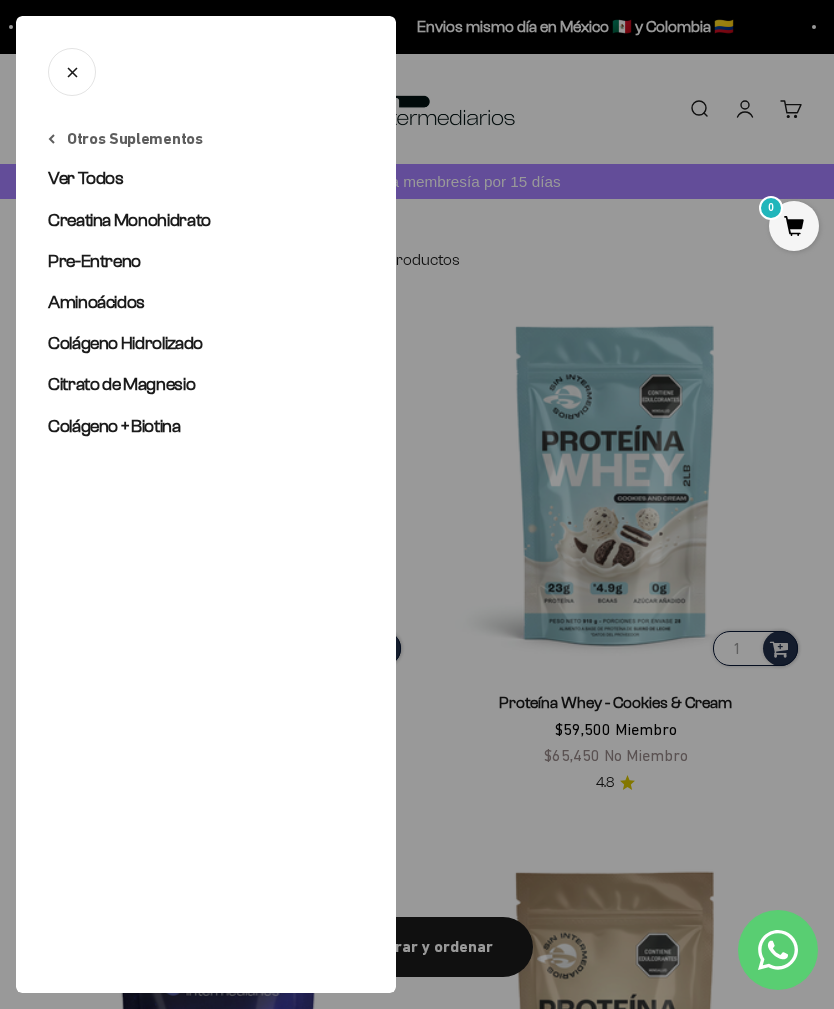 click on "Otros Suplementos" at bounding box center (125, 139) 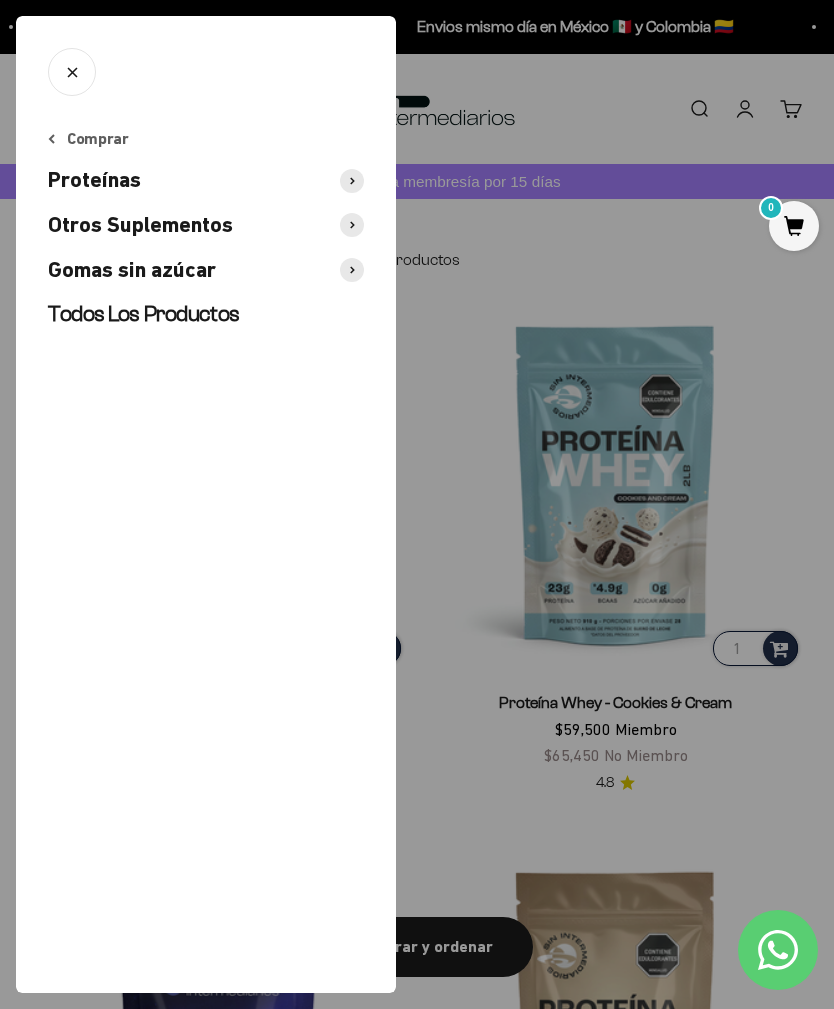 click on "Gomas sin azúcar" at bounding box center (132, 270) 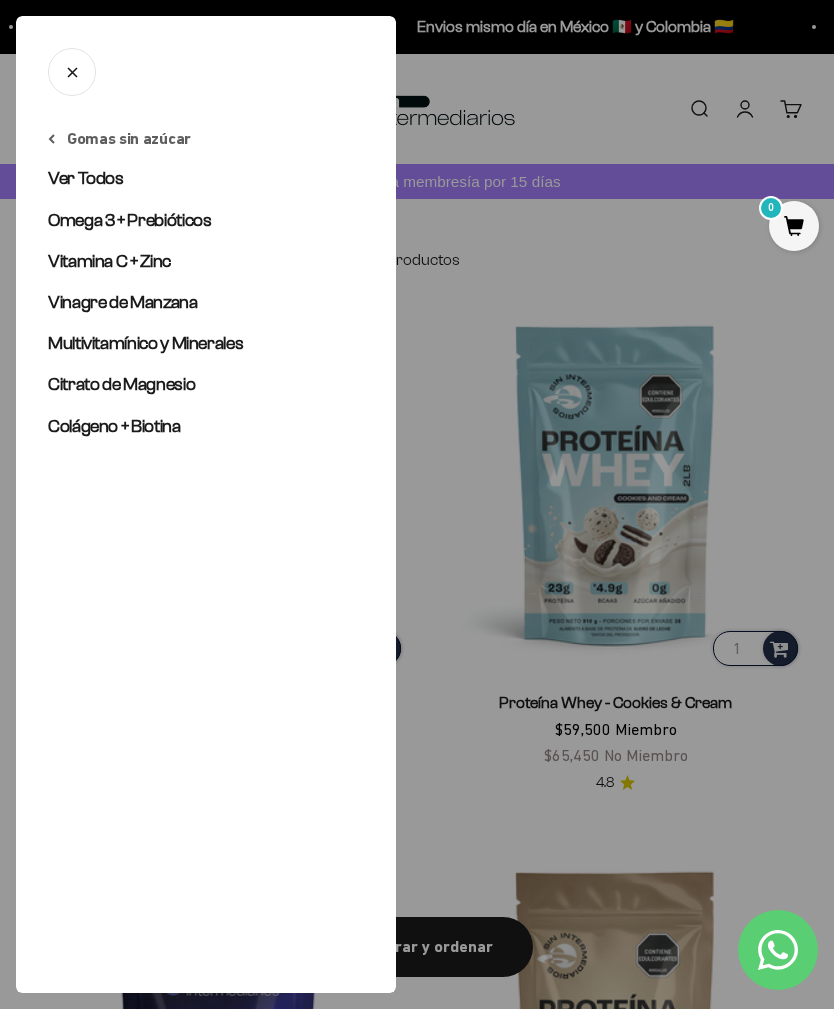 click on "Colágeno + Biotina" at bounding box center [114, 426] 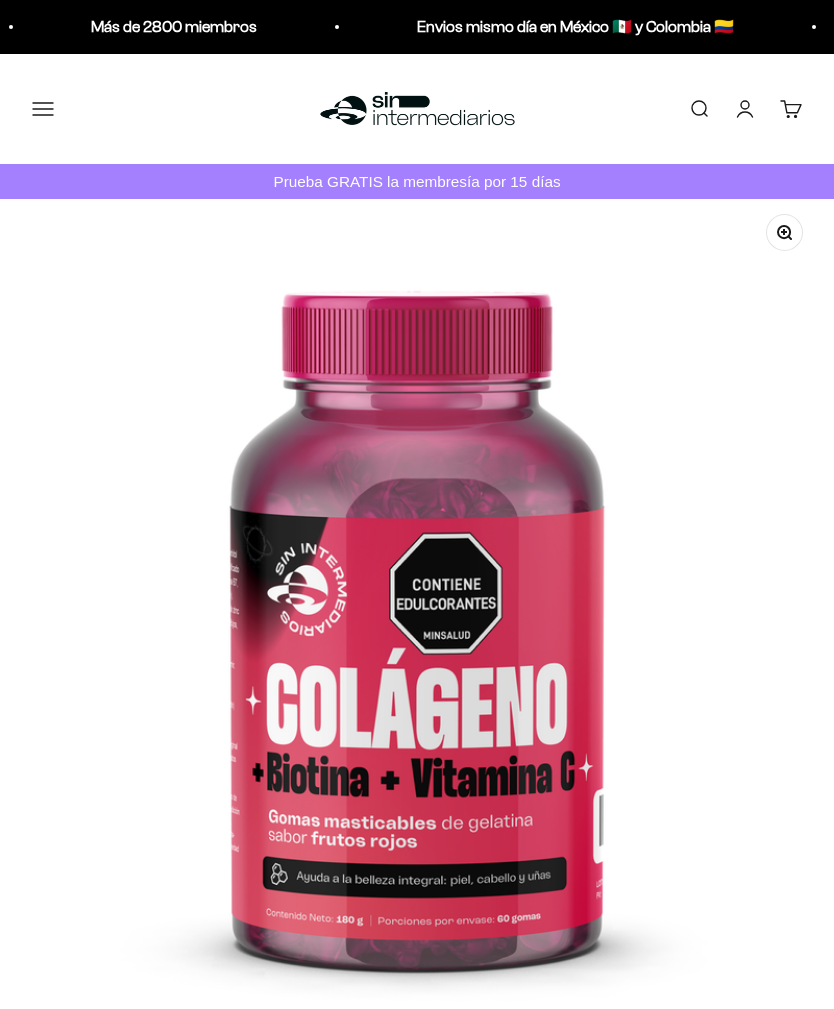 scroll, scrollTop: 0, scrollLeft: 0, axis: both 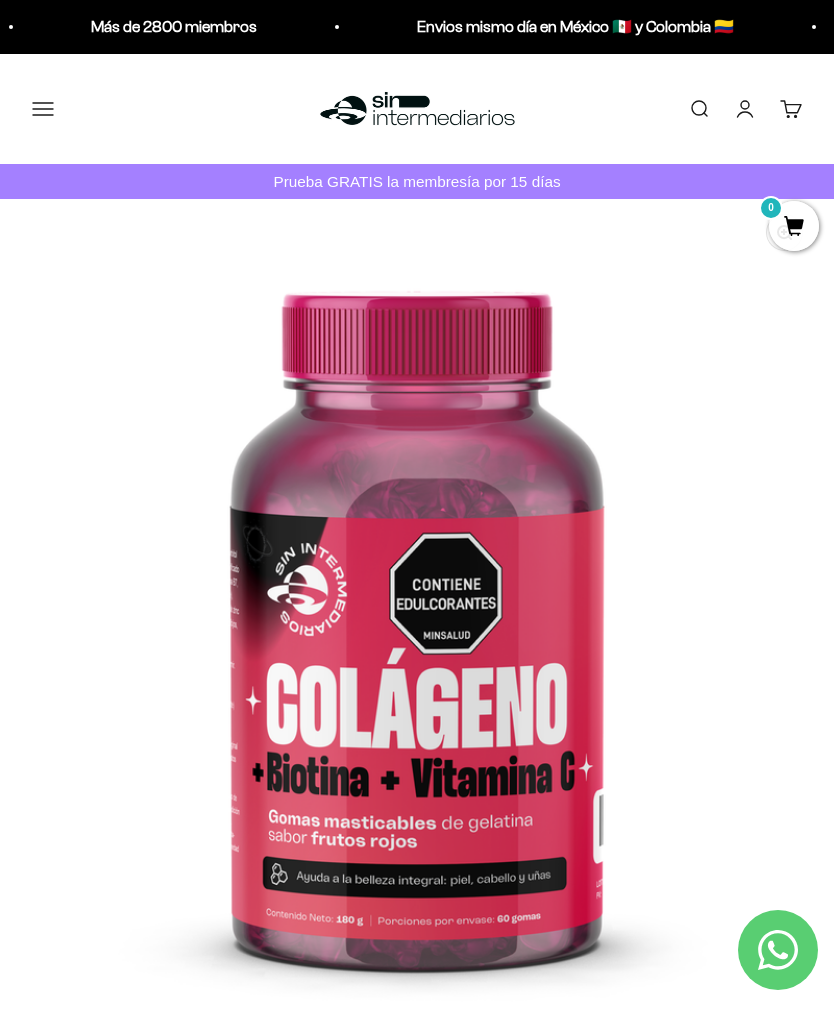 click on "Menú" at bounding box center (43, 109) 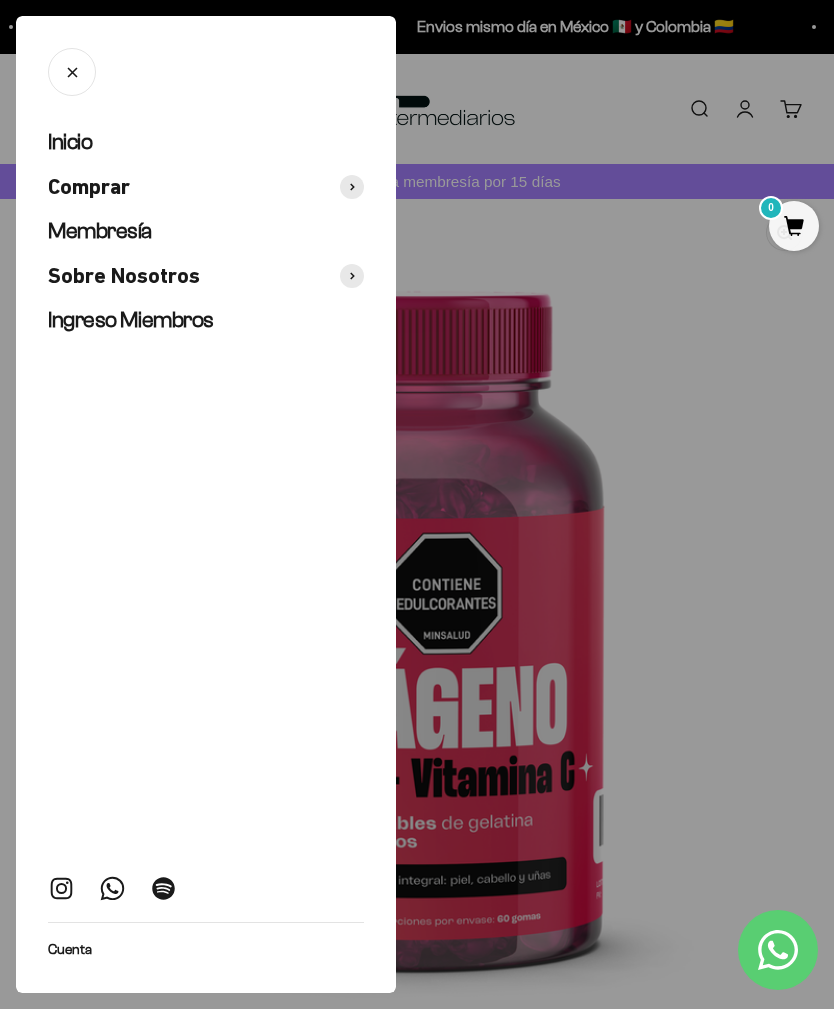 click on "Comprar" at bounding box center [89, 187] 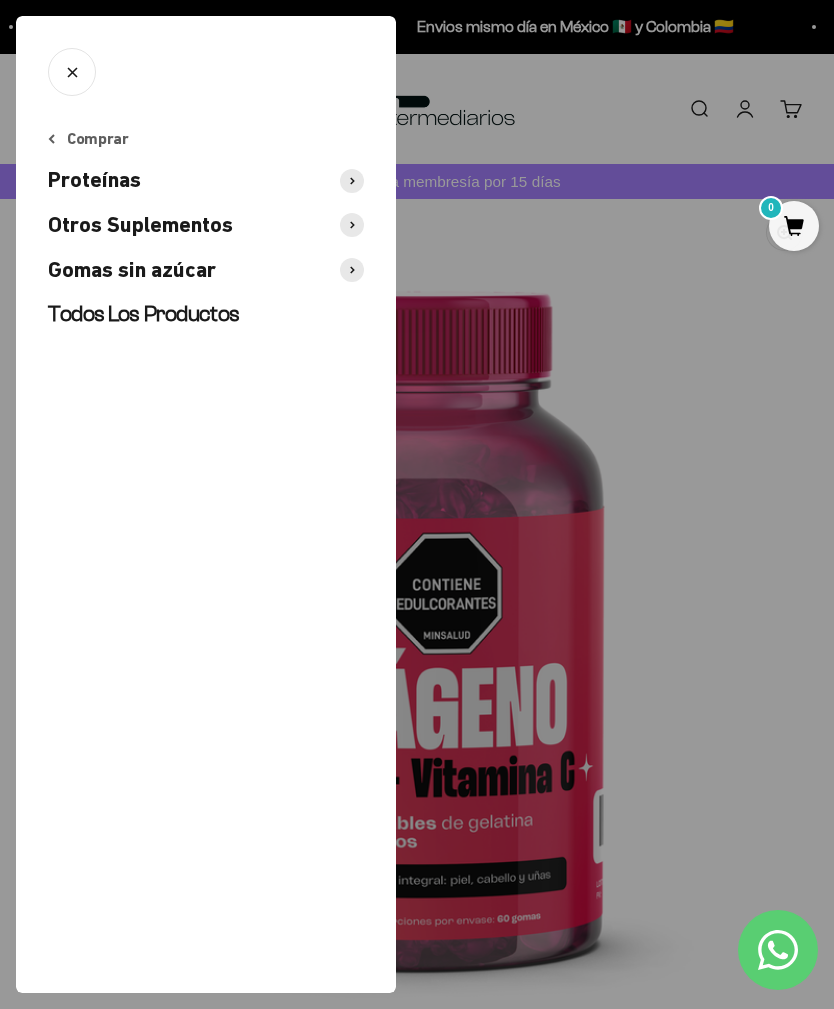 click at bounding box center (72, 72) 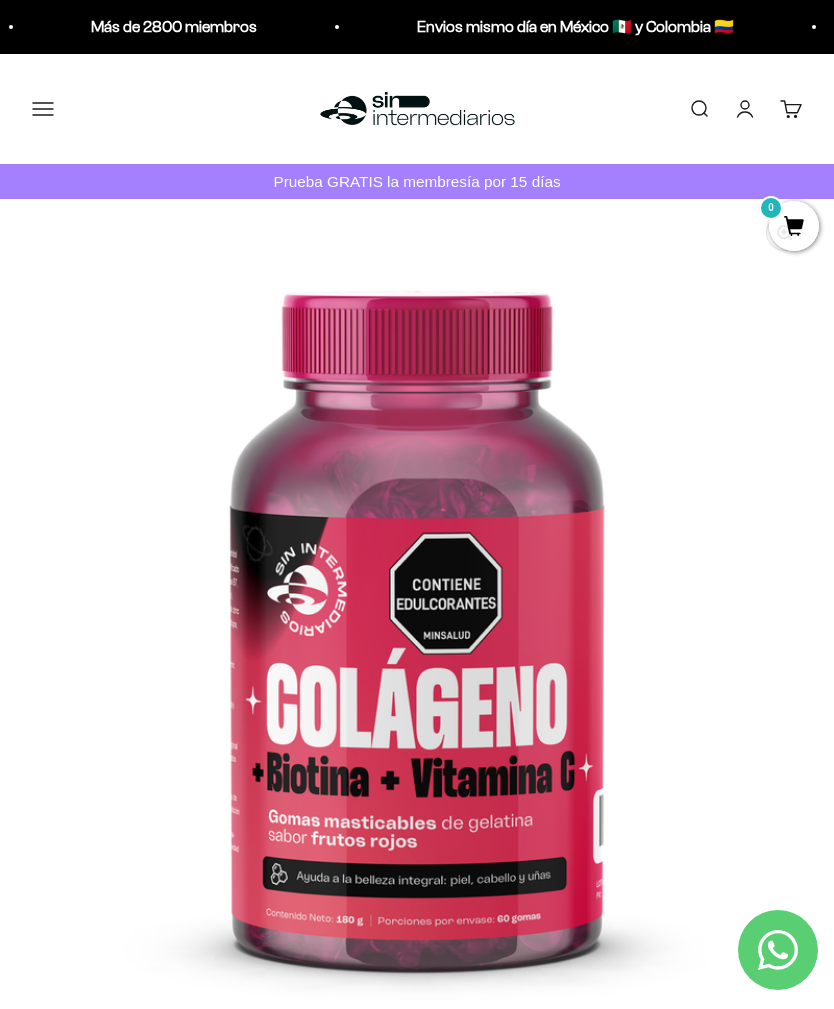 click on "Menú" at bounding box center (43, 109) 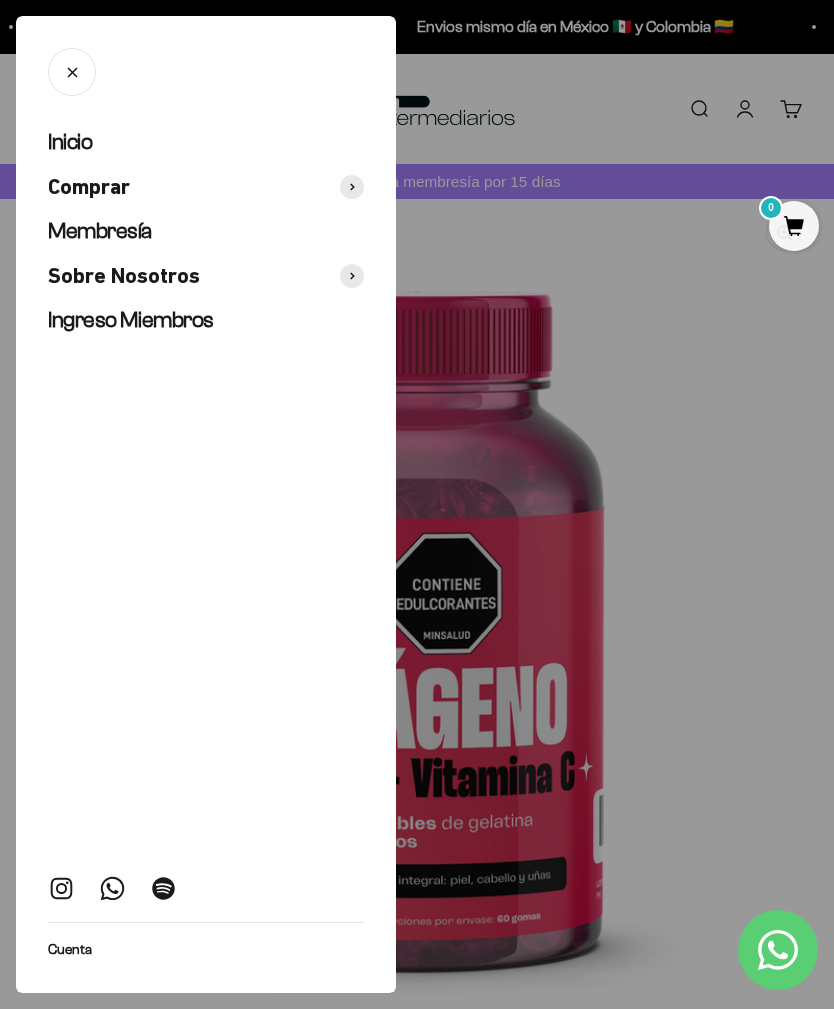 click on "Sobre Nosotros" at bounding box center [124, 276] 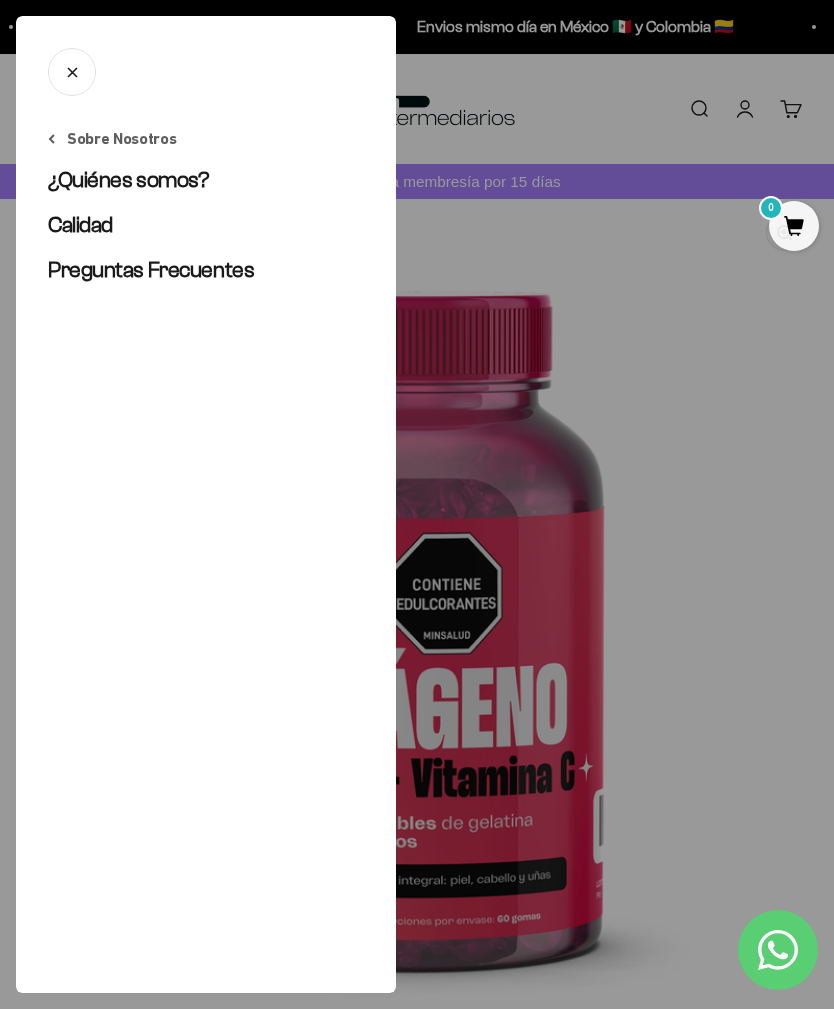 click at bounding box center (72, 72) 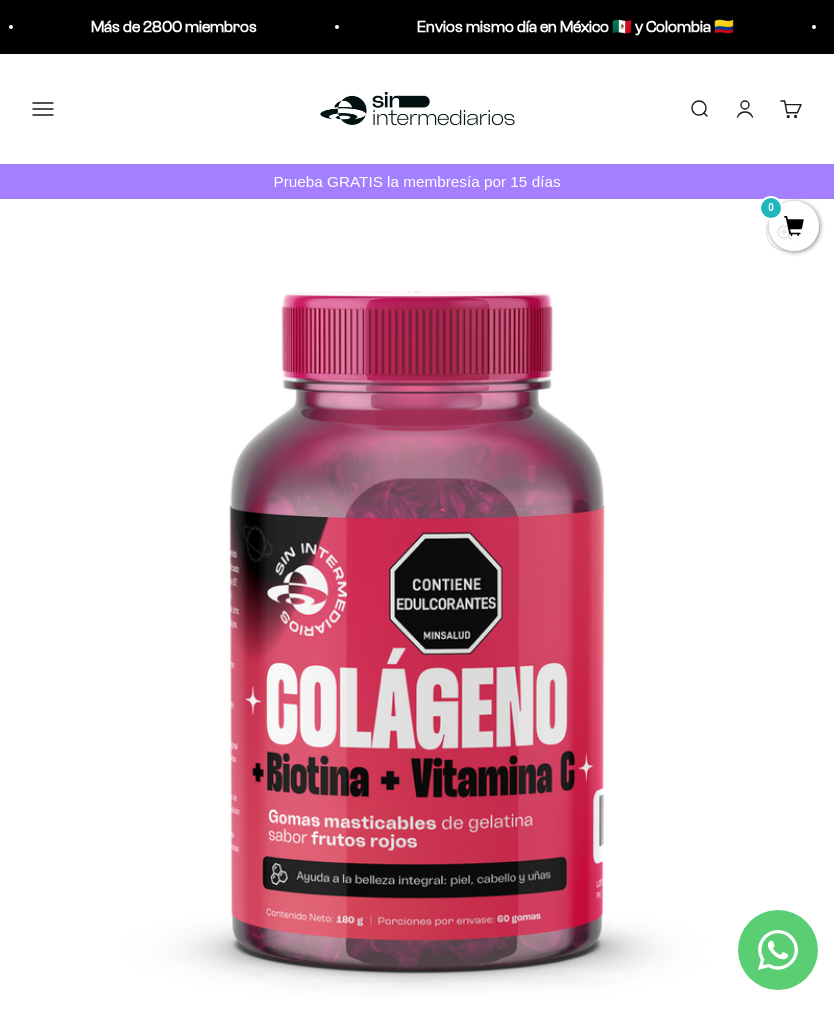 click on "Menú" at bounding box center (43, 109) 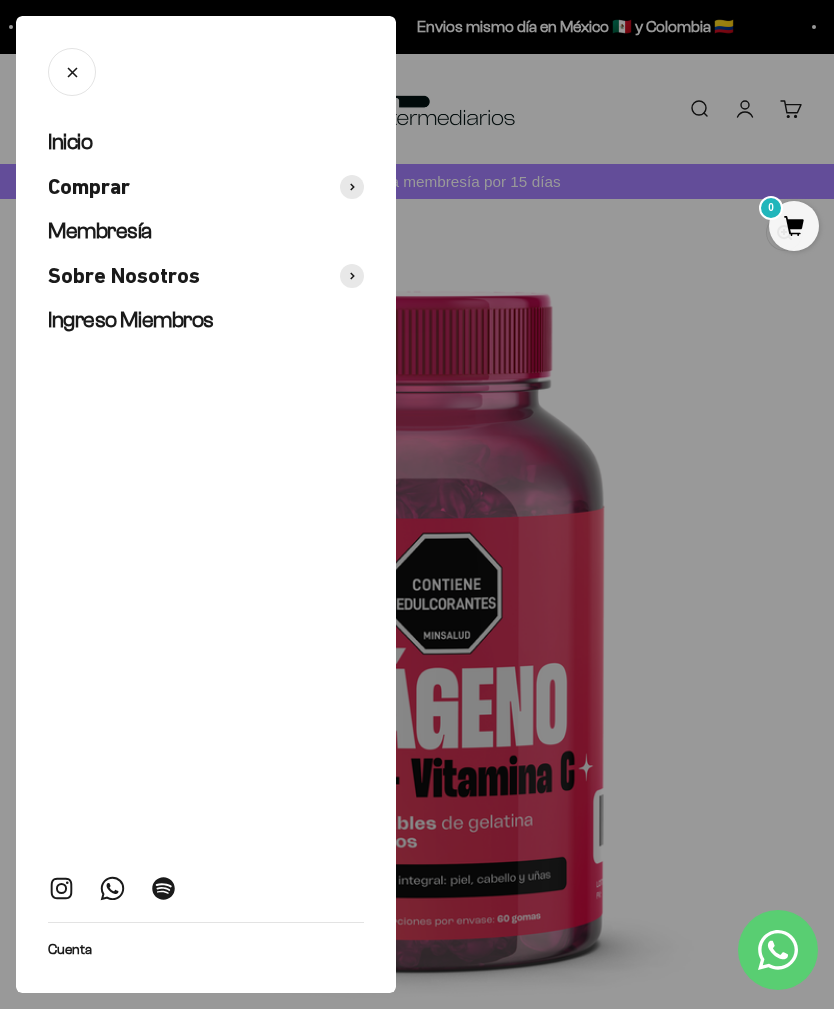 click on "Comprar" at bounding box center [89, 187] 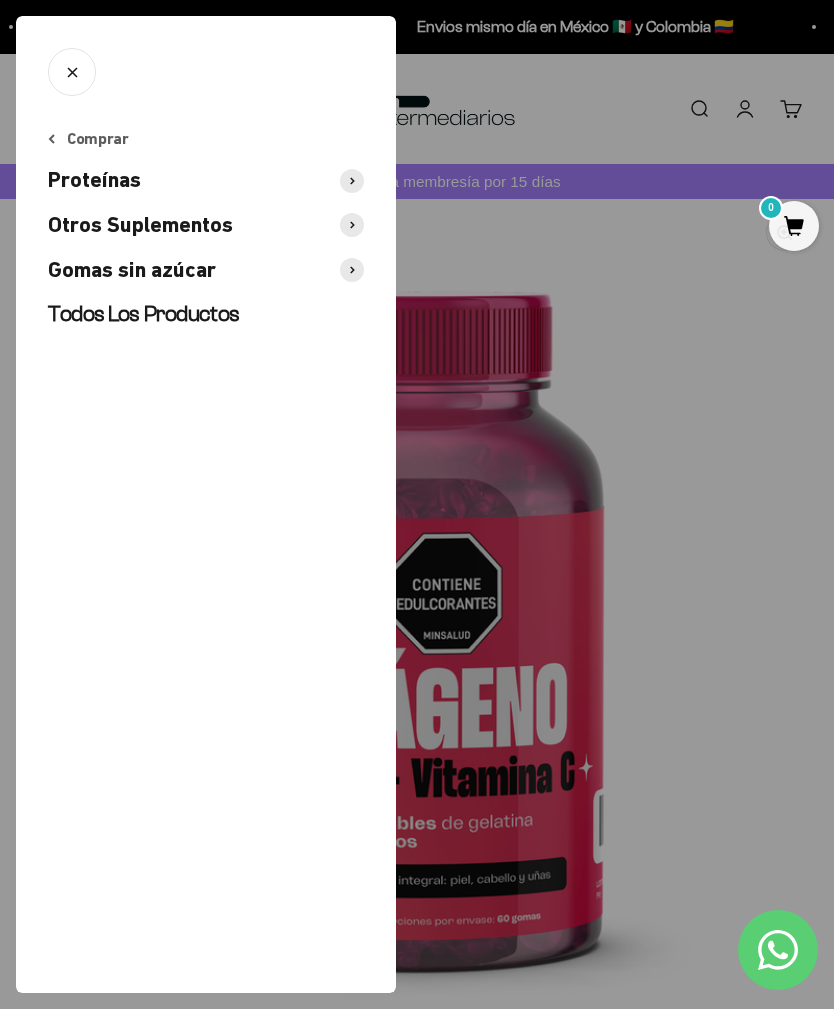 click on "Proteínas" at bounding box center [94, 180] 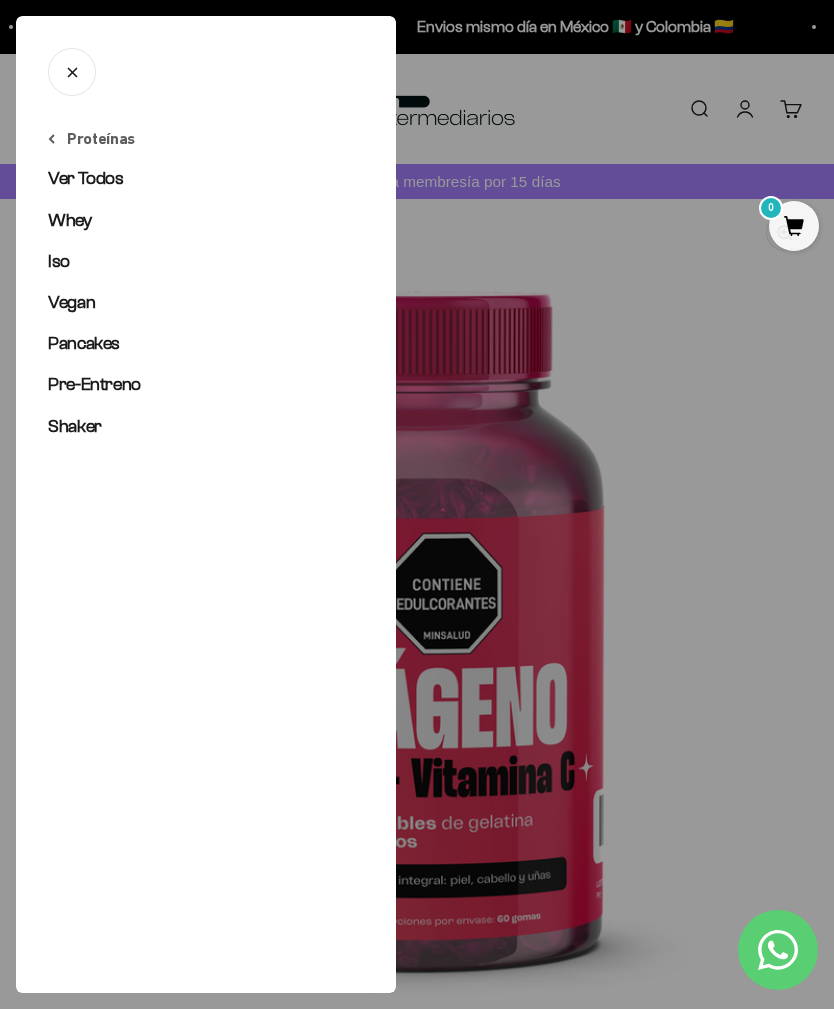 click on "Iso" at bounding box center (59, 261) 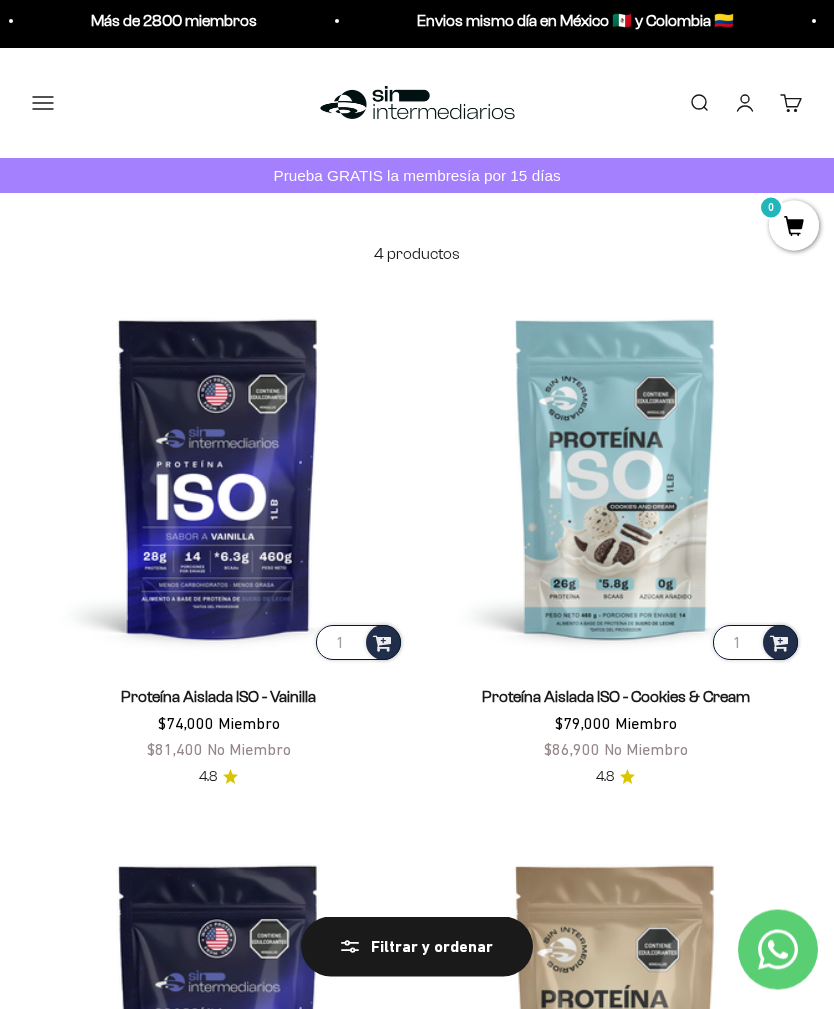 scroll, scrollTop: 0, scrollLeft: 0, axis: both 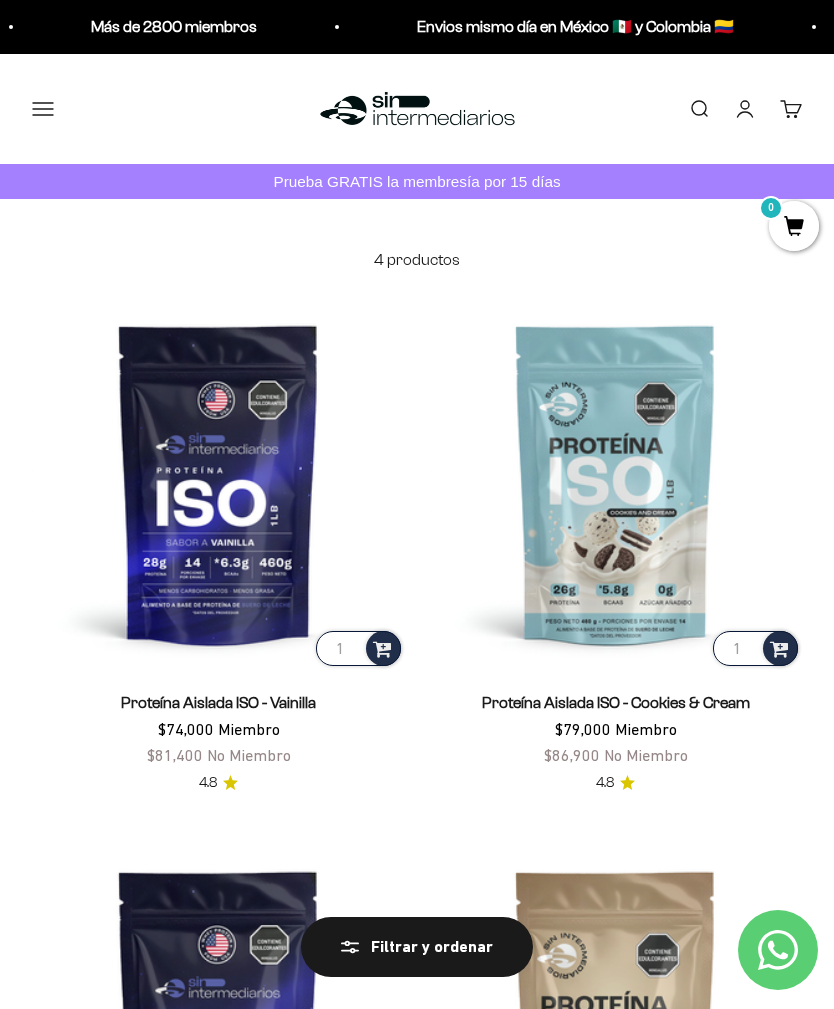 click on "Menú" at bounding box center [43, 109] 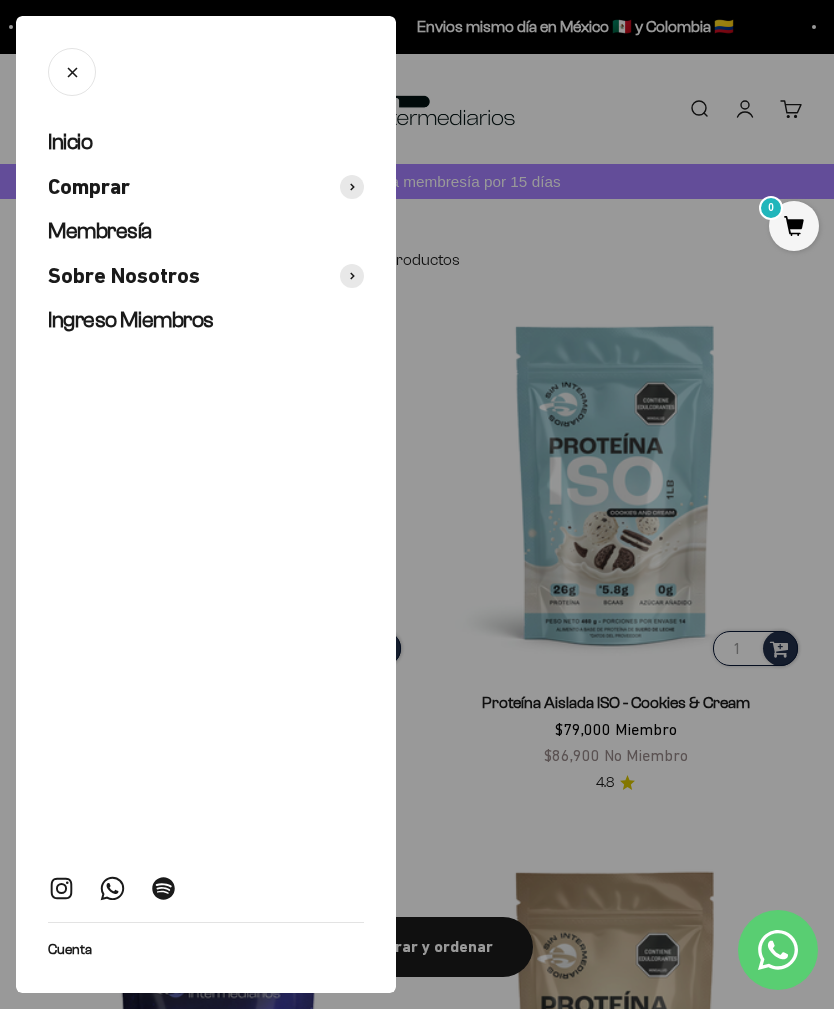 click on "Comprar" at bounding box center [89, 187] 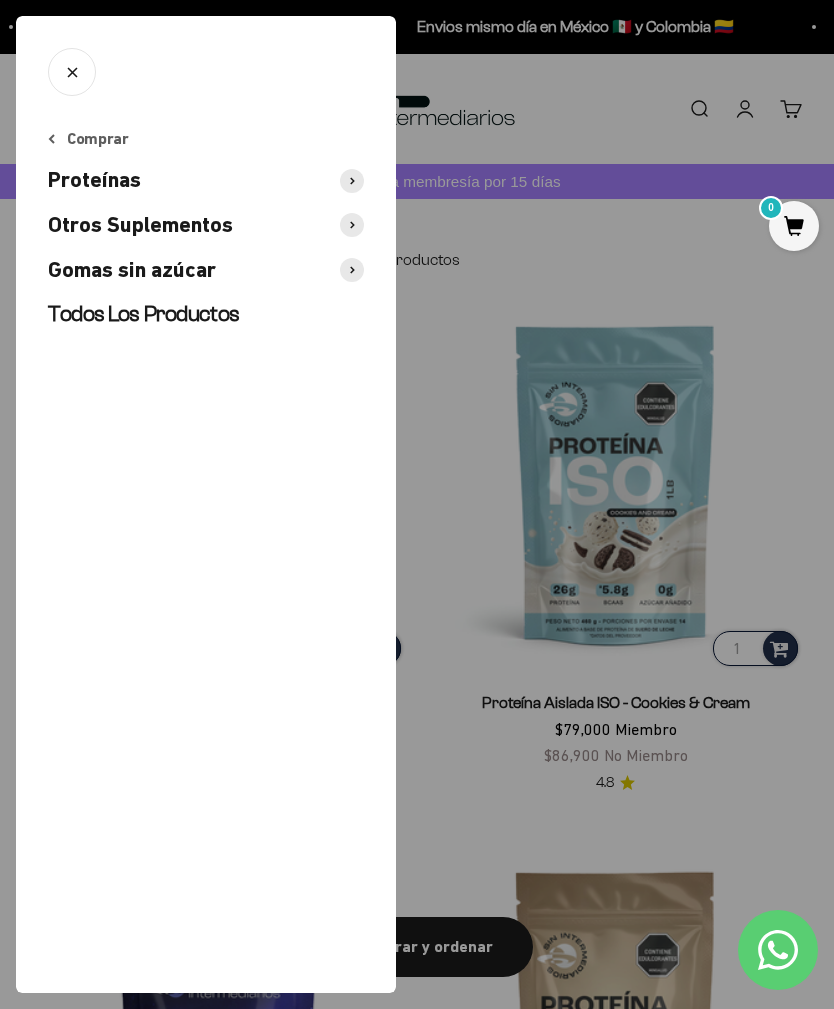 click on "Otros Suplementos" at bounding box center (140, 225) 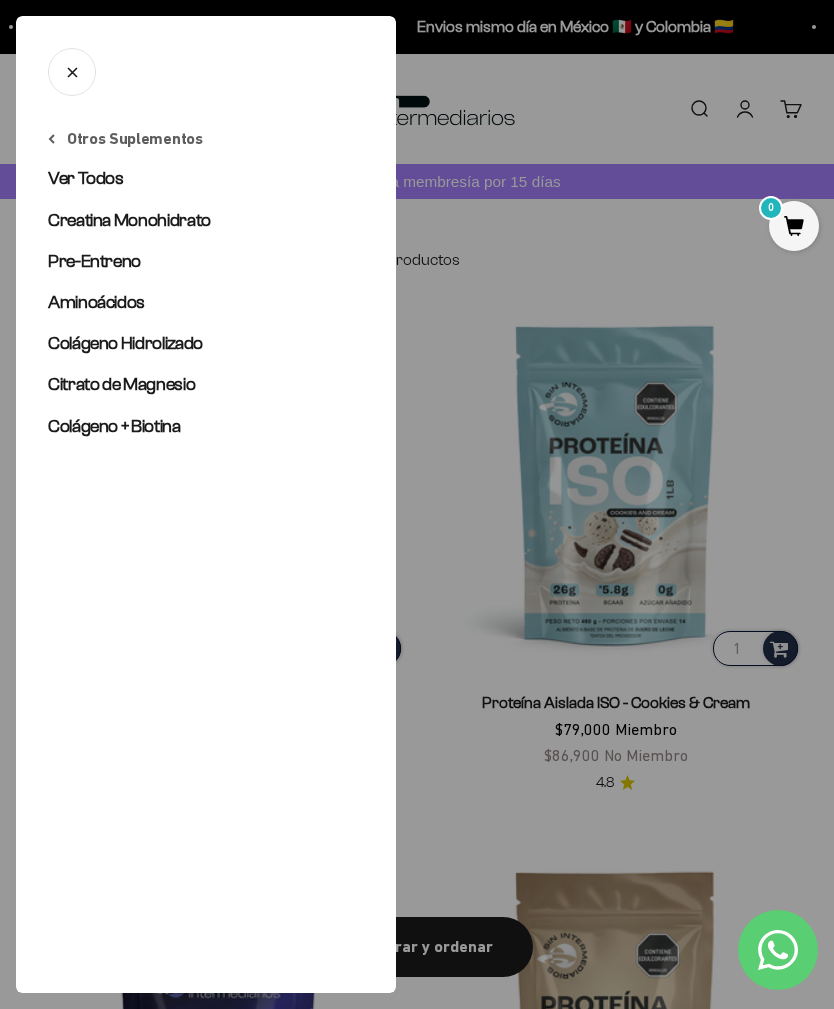 click on "Pre-Entreno" at bounding box center [94, 261] 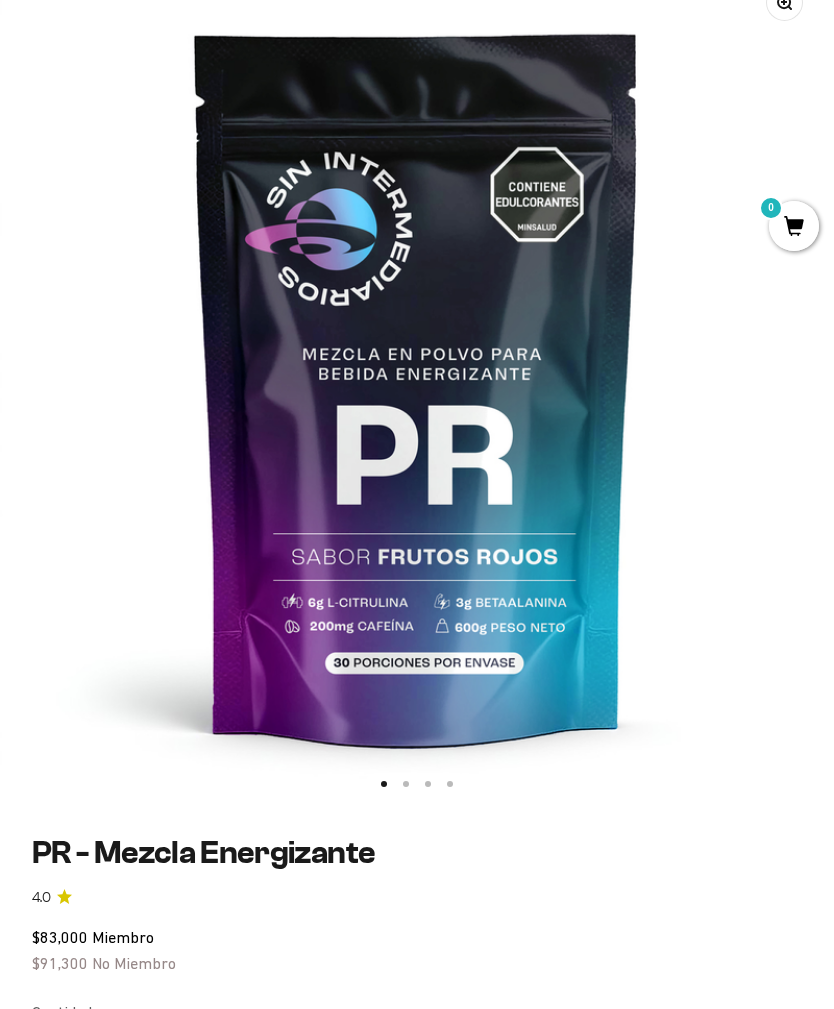scroll, scrollTop: 232, scrollLeft: 0, axis: vertical 